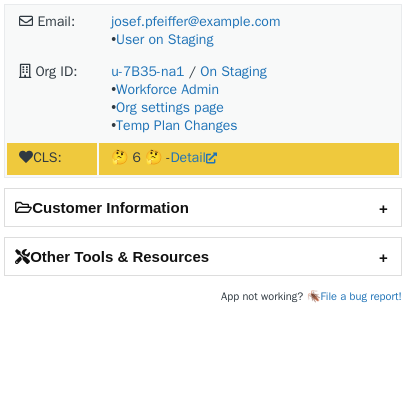 scroll, scrollTop: 0, scrollLeft: 0, axis: both 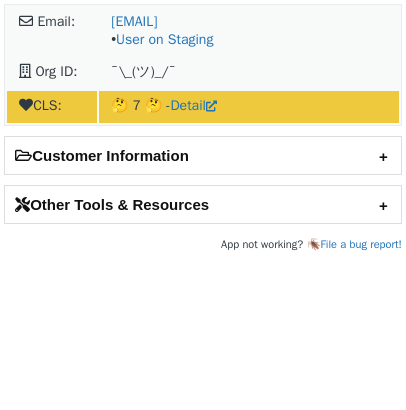 click on "Email:
elena@hpe.com •  User on Staging
Org ID:
¯\_(ツ)_/¯
CLS: 🤔 7 🤔 -  Detail" at bounding box center [203, 65] 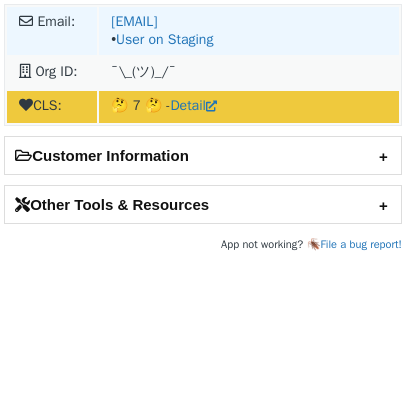click on "elena@hpe.com •  User on Staging" at bounding box center (249, 31) 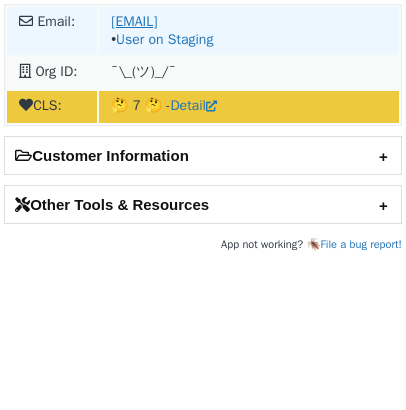 click on "elena@hpe.com" at bounding box center (134, 21) 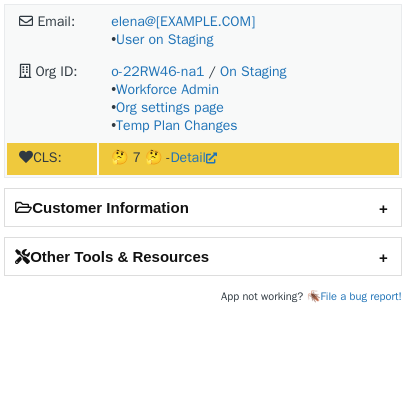 scroll, scrollTop: 0, scrollLeft: 0, axis: both 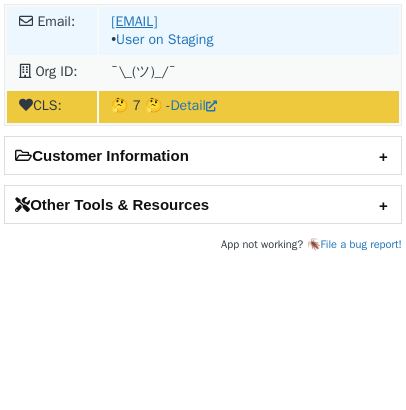 click on "[EMAIL]" at bounding box center (134, 21) 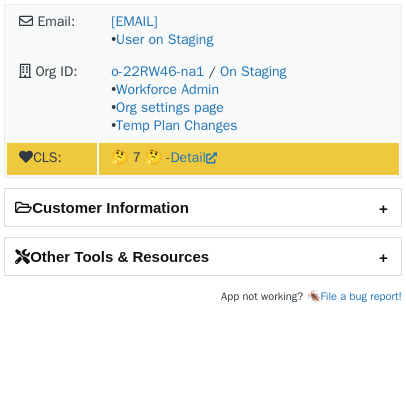 scroll, scrollTop: 0, scrollLeft: 0, axis: both 